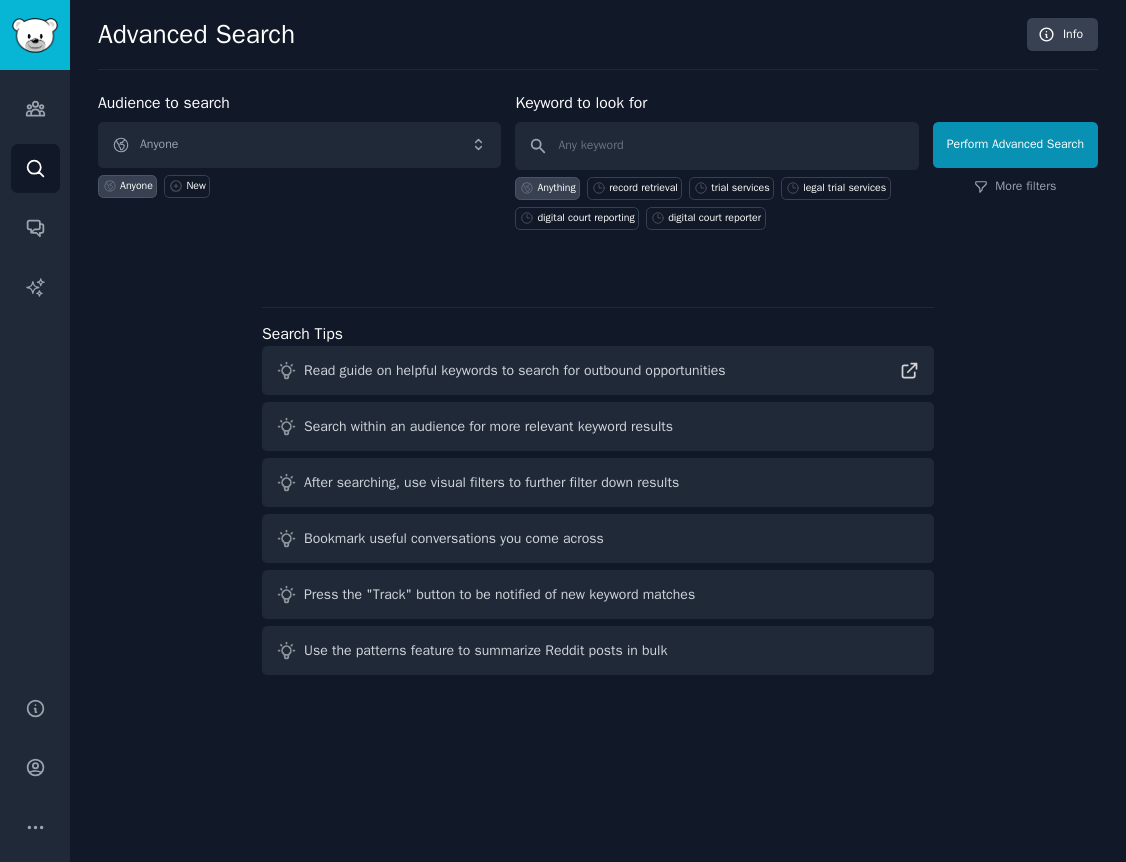 scroll, scrollTop: 0, scrollLeft: 0, axis: both 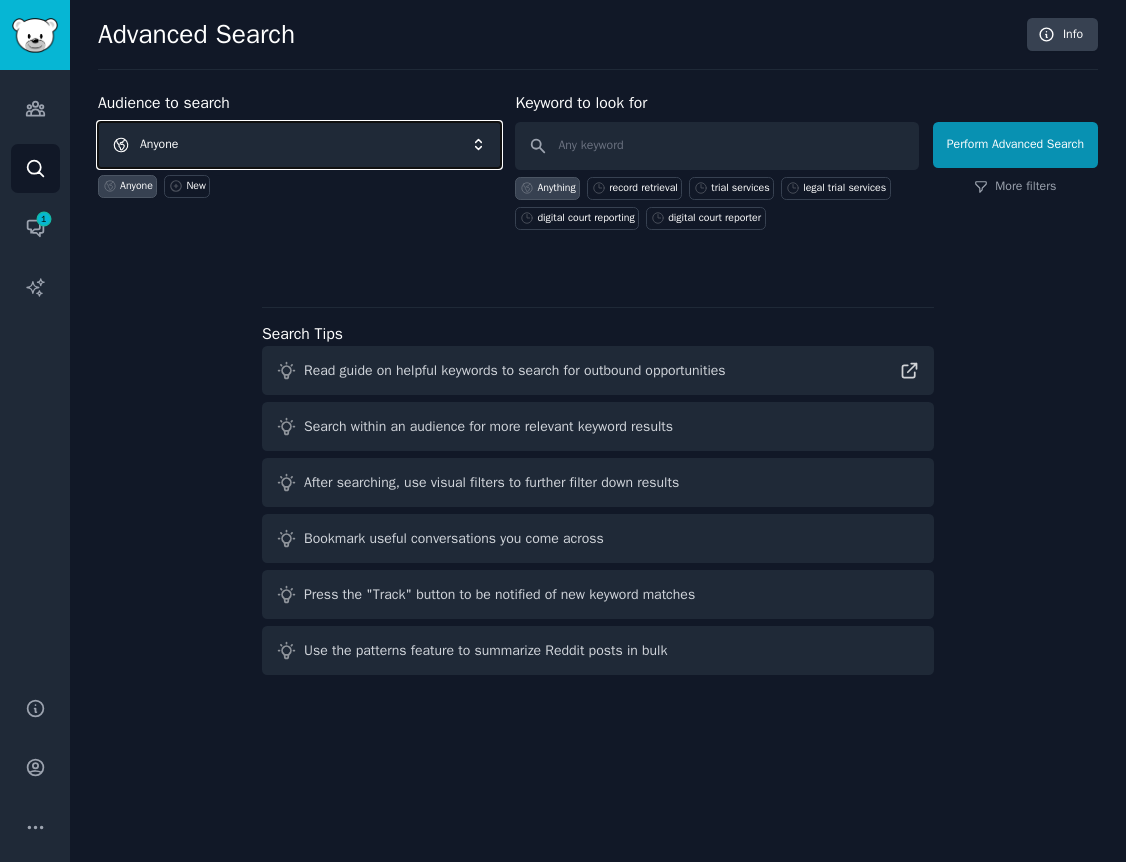 click on "Anyone" at bounding box center (299, 145) 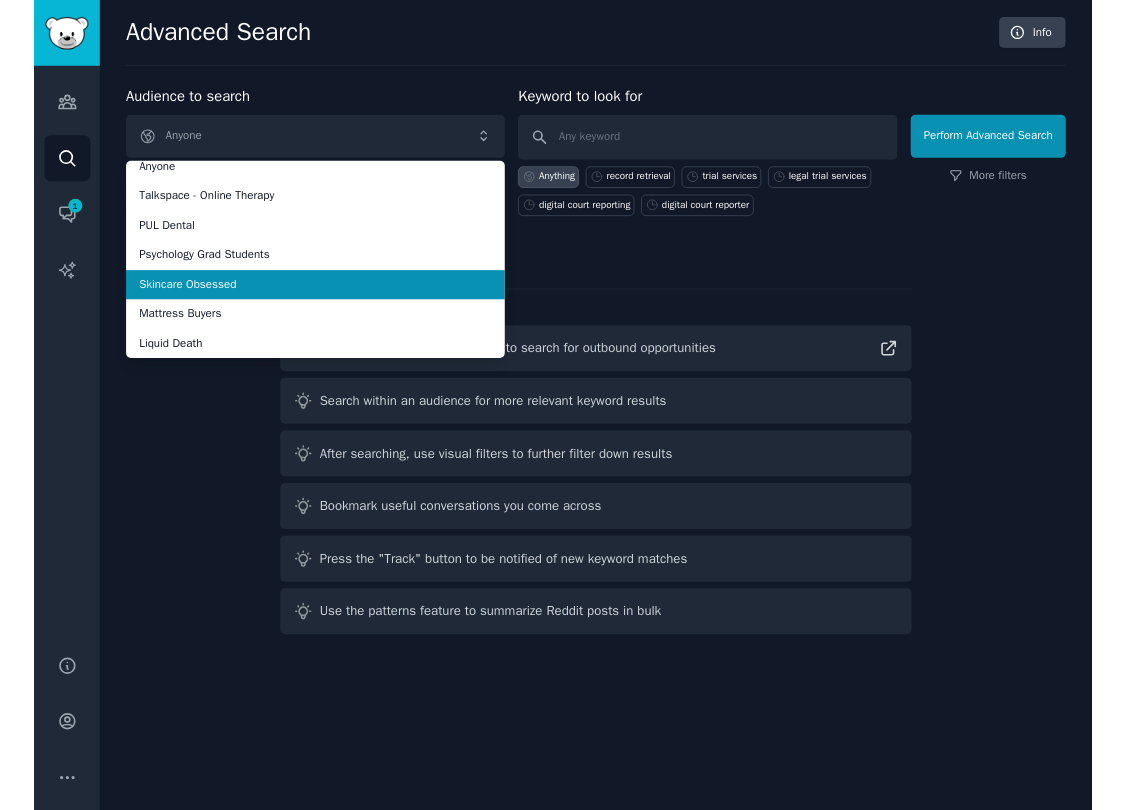 scroll, scrollTop: 35, scrollLeft: 0, axis: vertical 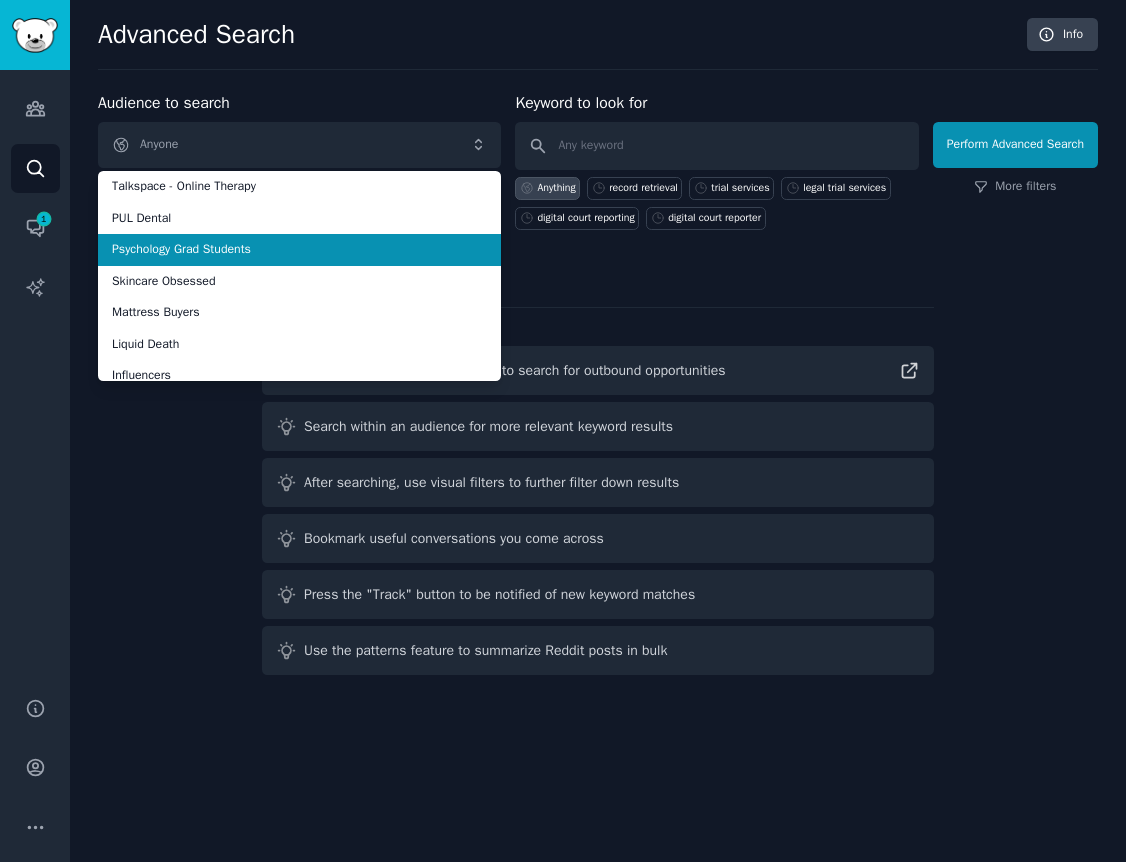 click on "Psychology Grad Students" at bounding box center (299, 250) 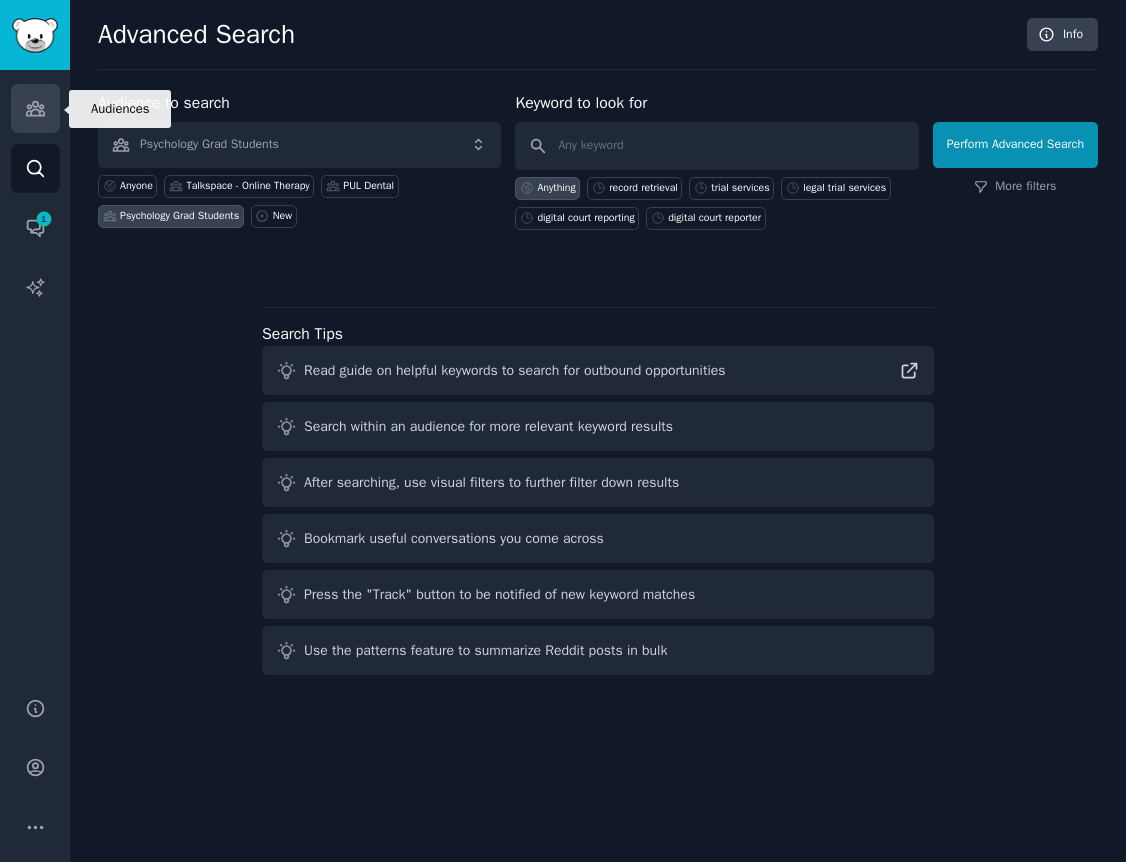 click 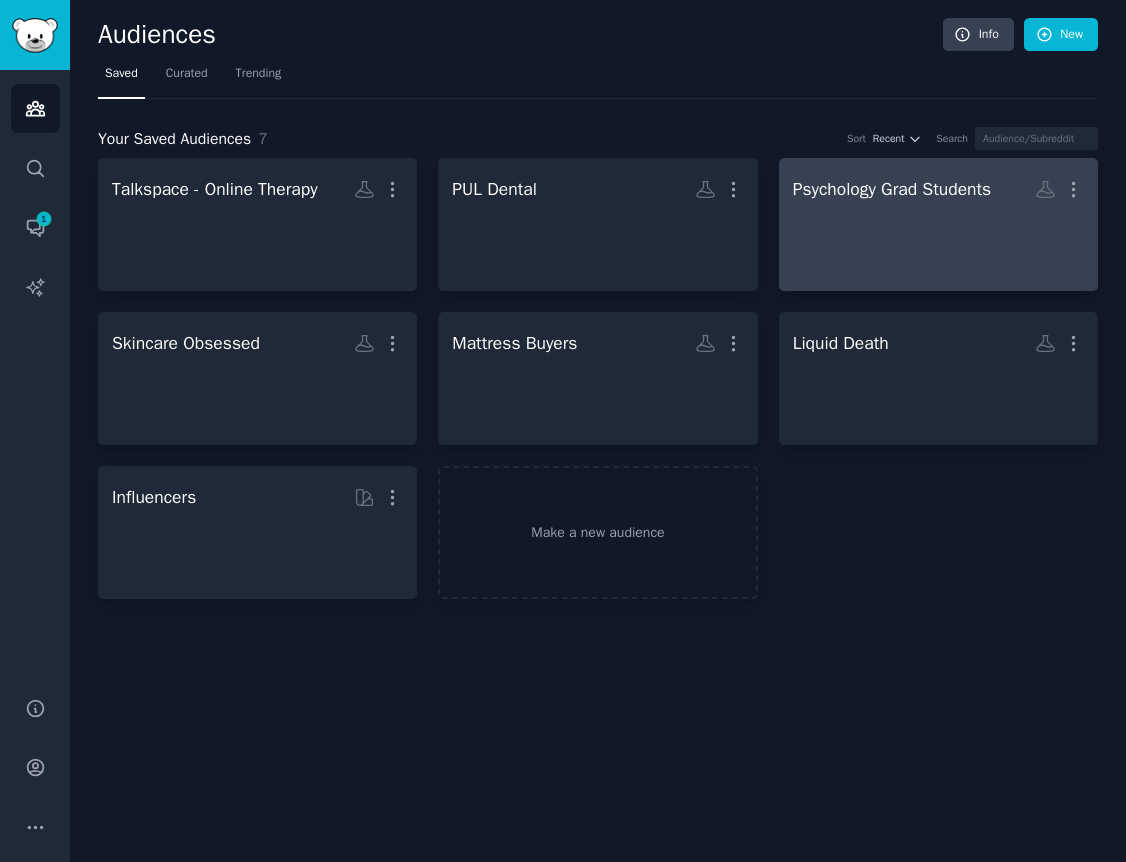 click at bounding box center (938, 242) 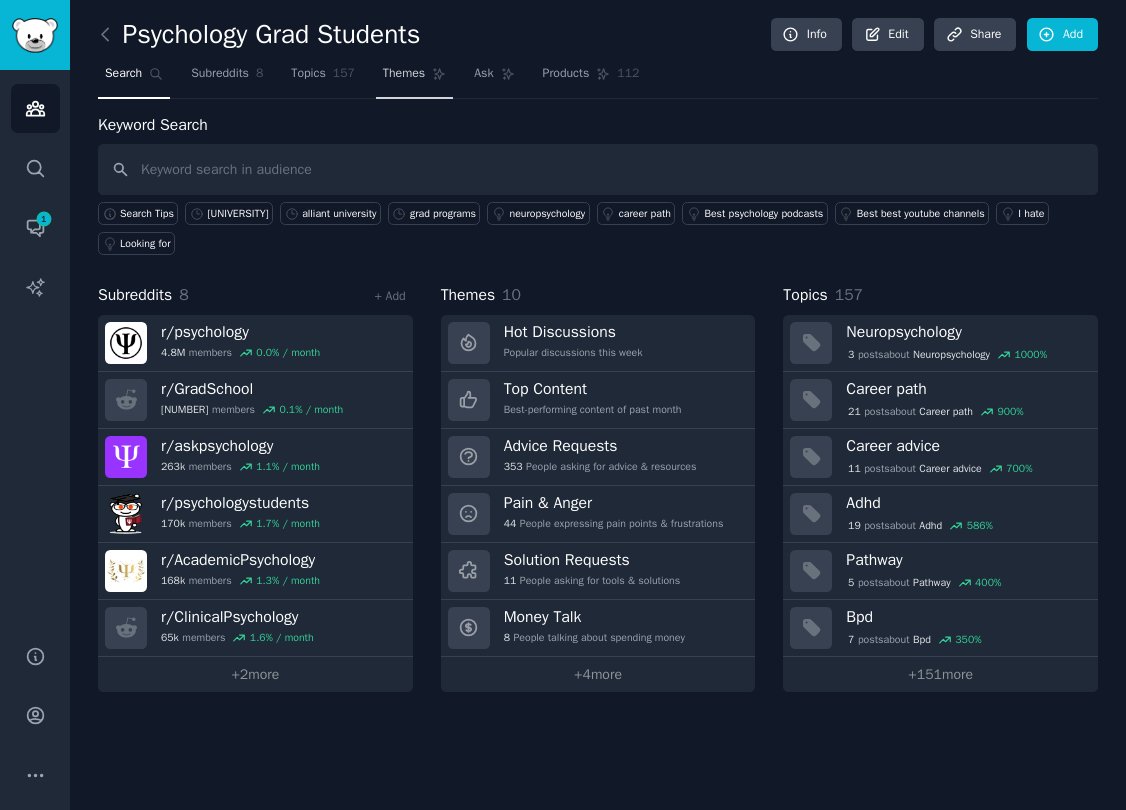 click on "Themes" at bounding box center [404, 74] 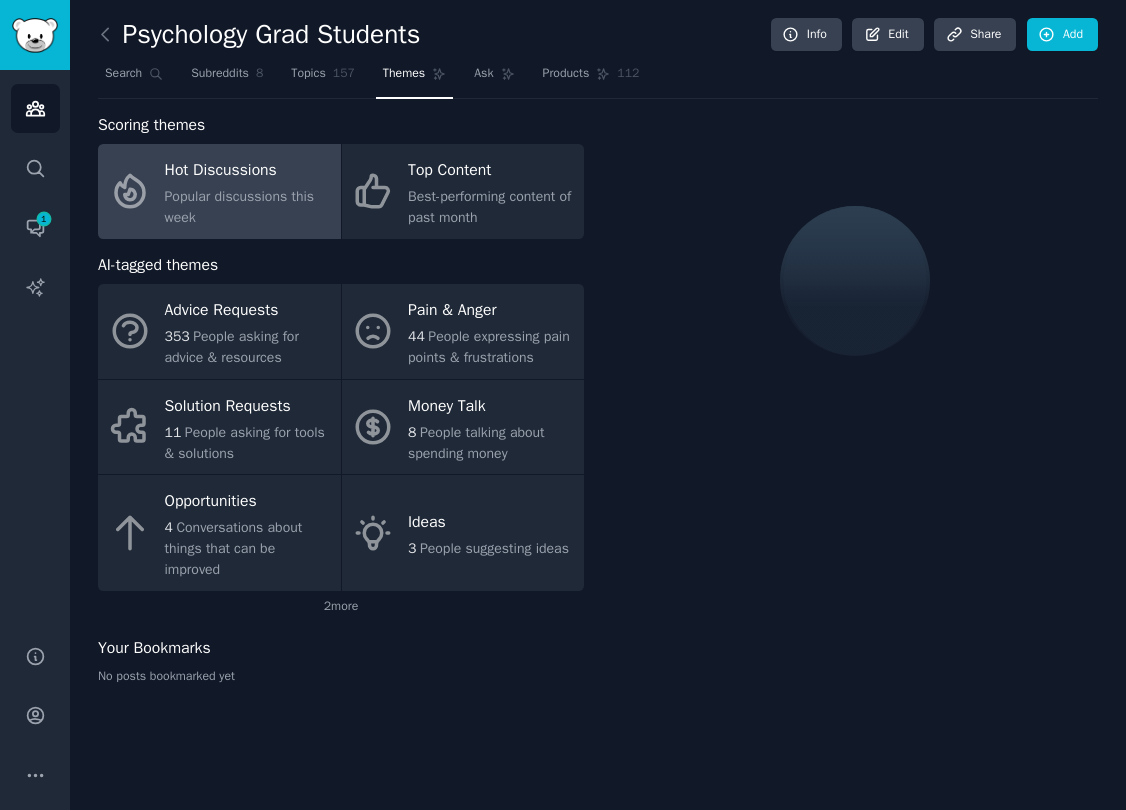 click on "Hot Discussions" at bounding box center (248, 171) 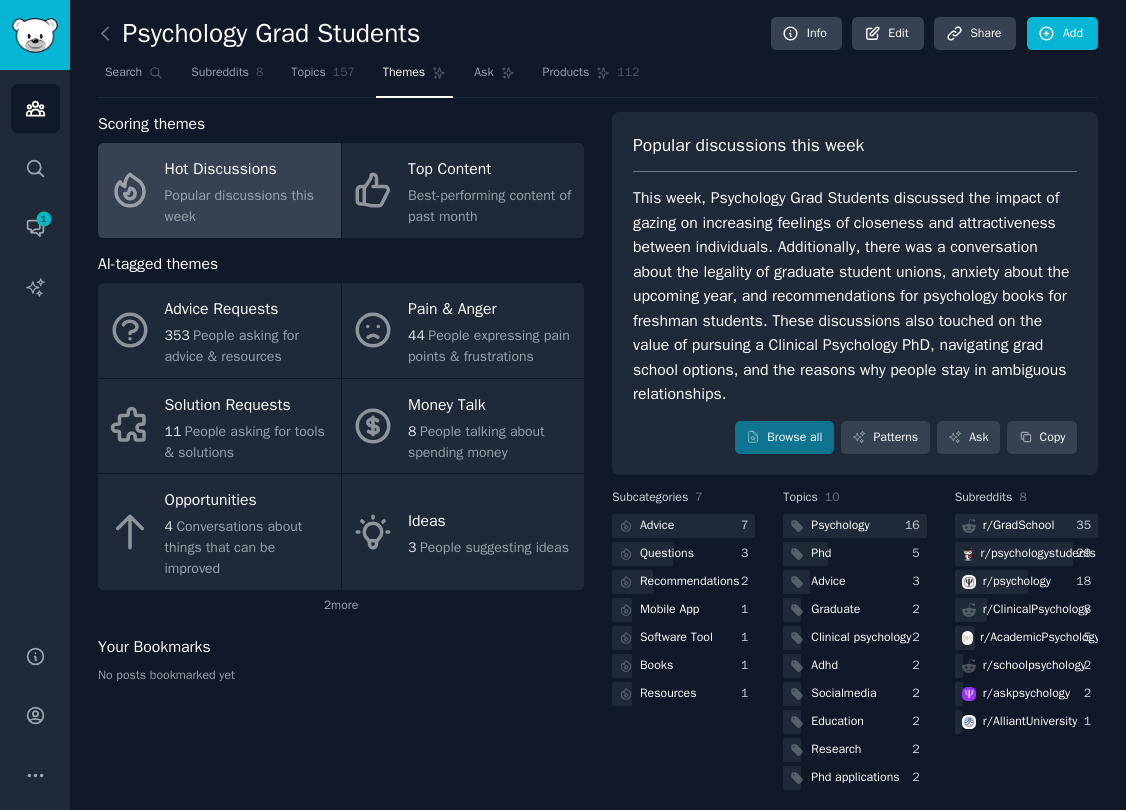 scroll, scrollTop: 0, scrollLeft: 0, axis: both 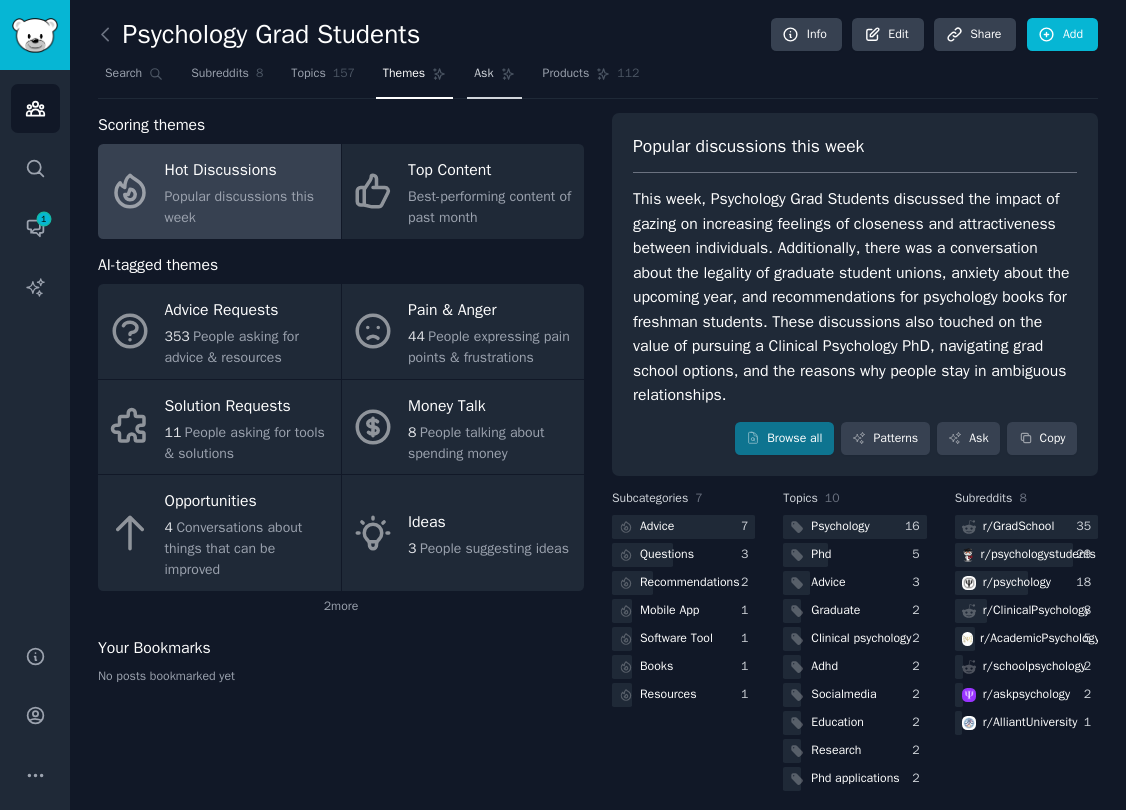 click on "Ask" at bounding box center [483, 74] 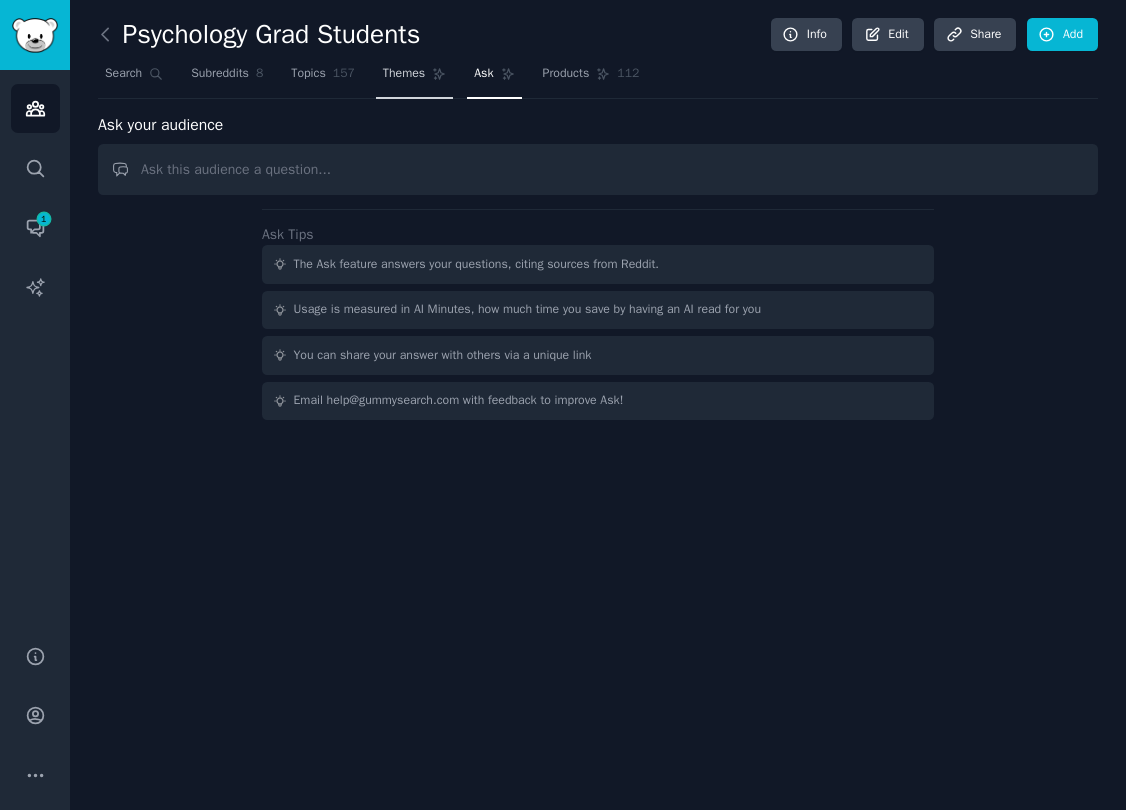click on "Topics 157" at bounding box center (323, 78) 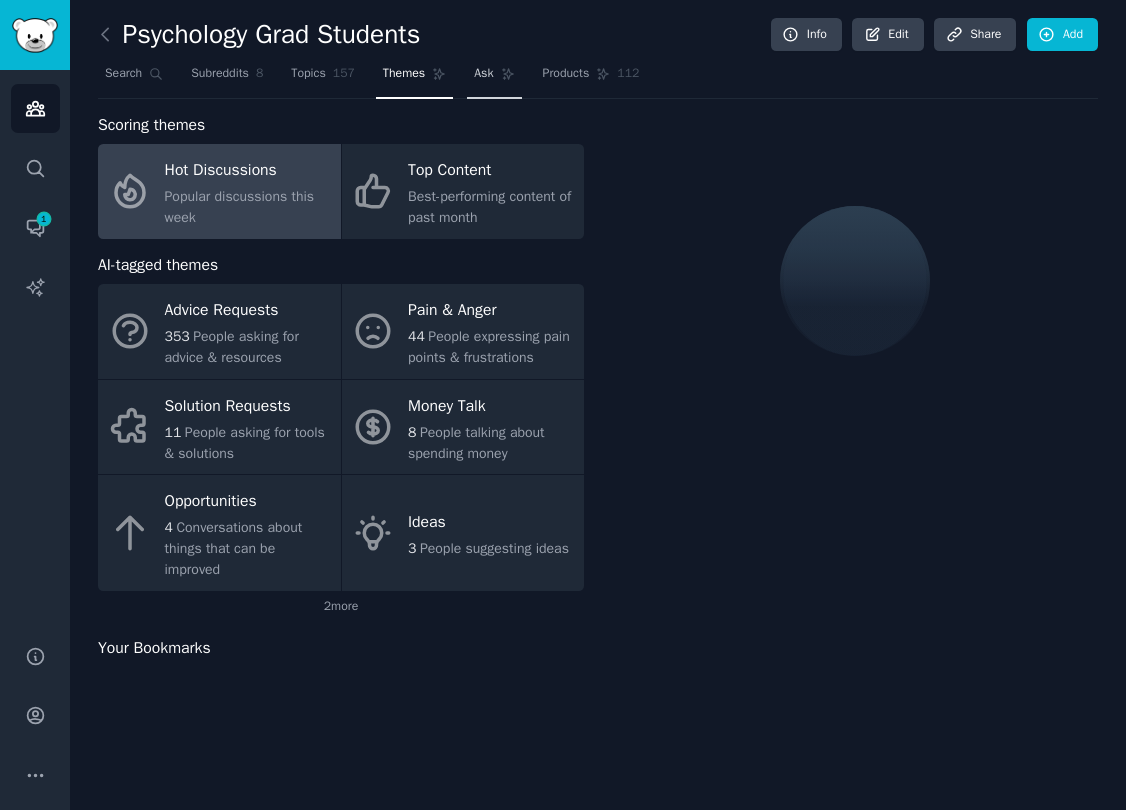 click on "Ask" at bounding box center [483, 74] 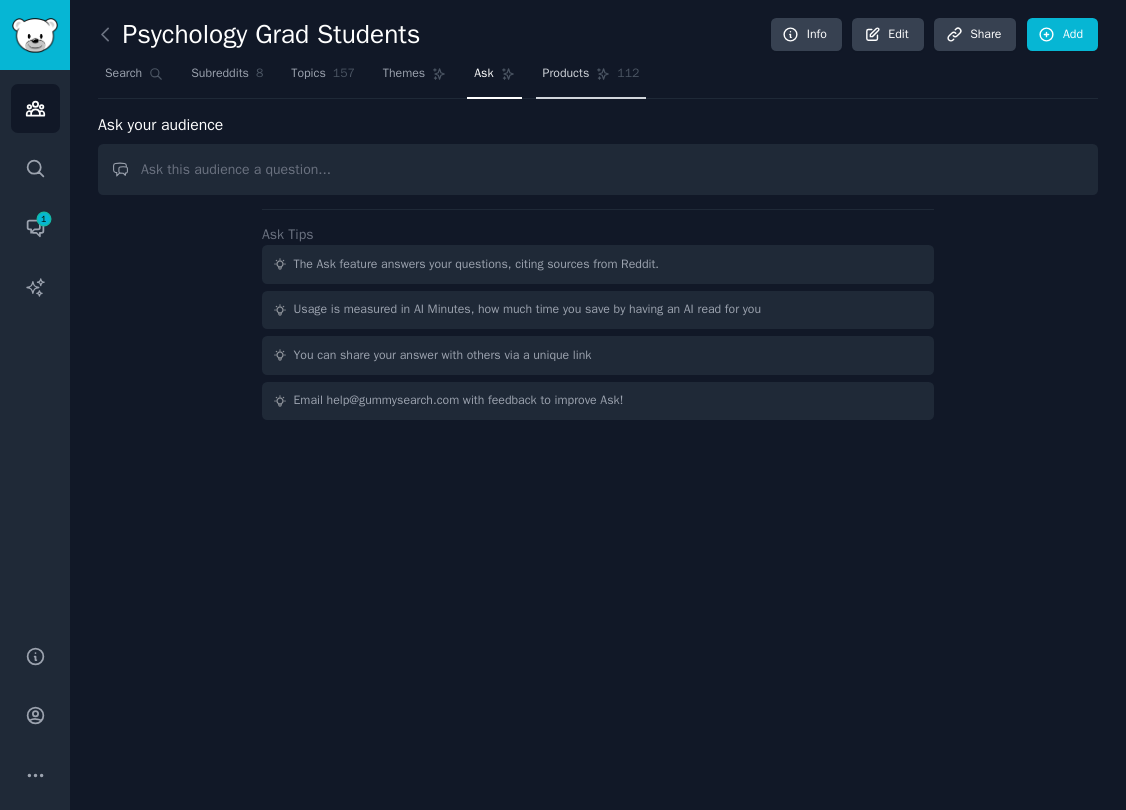 click on "112" at bounding box center (628, 74) 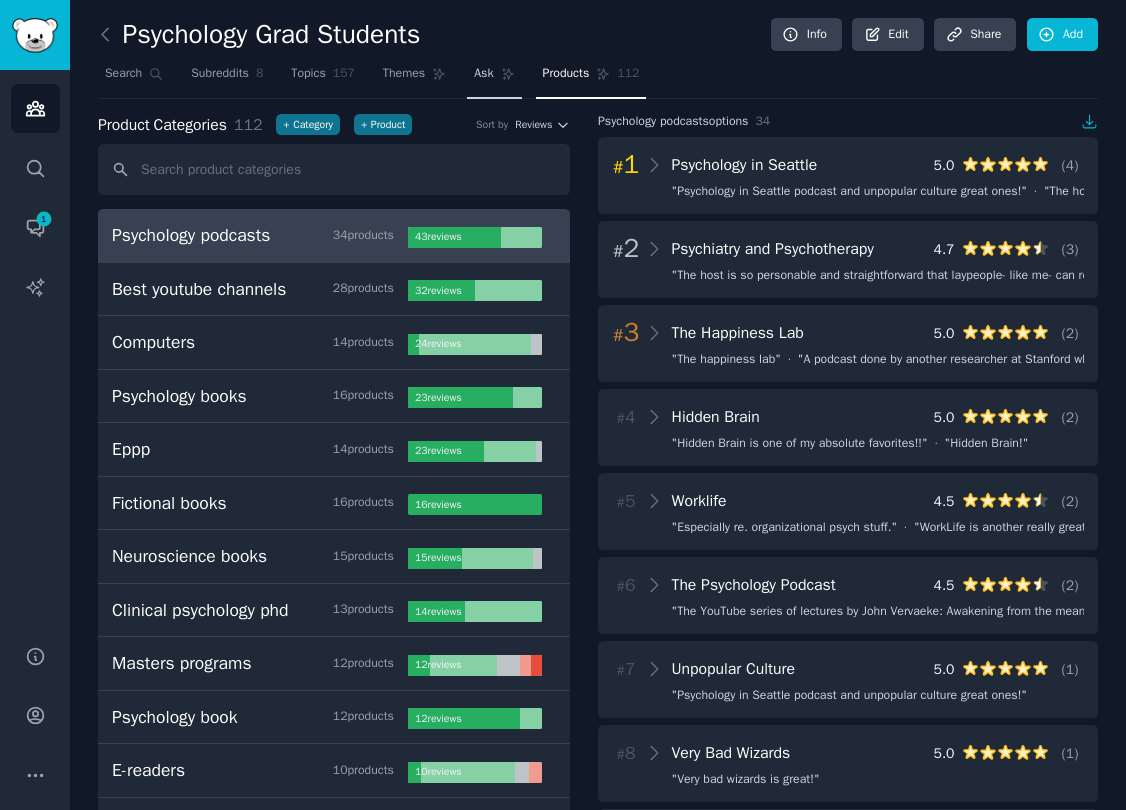 click on "Ask" at bounding box center (494, 78) 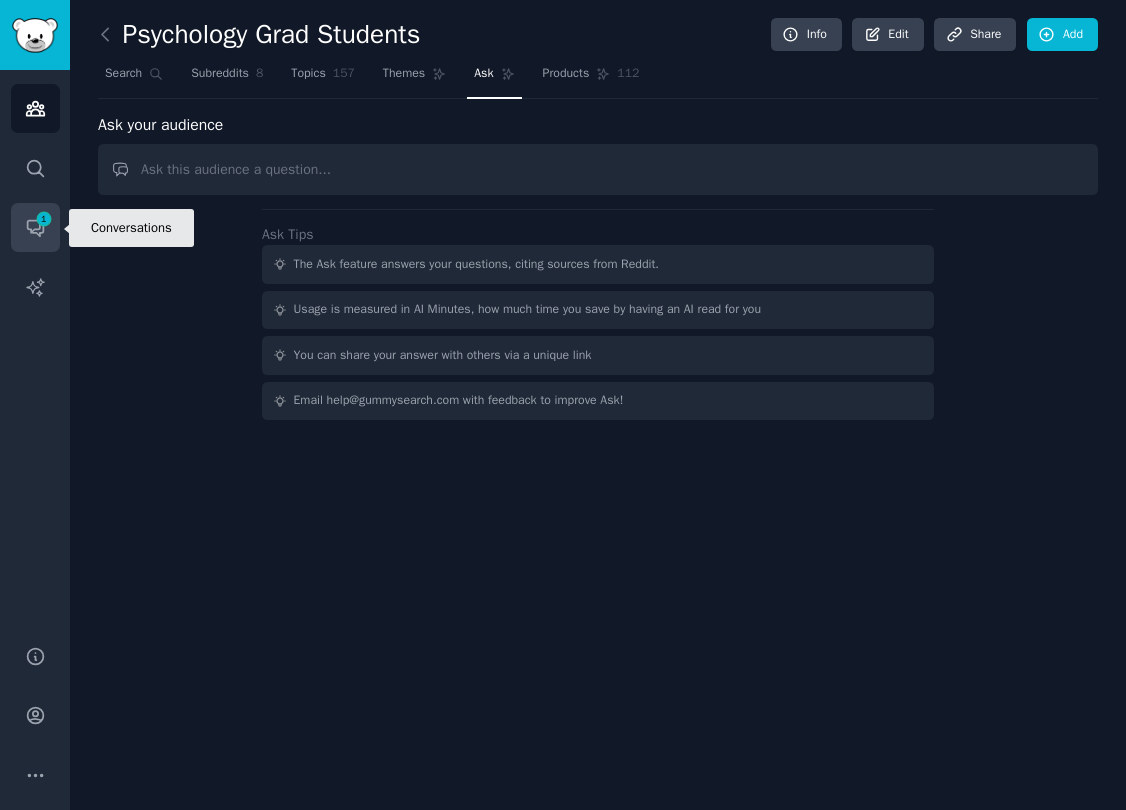 click 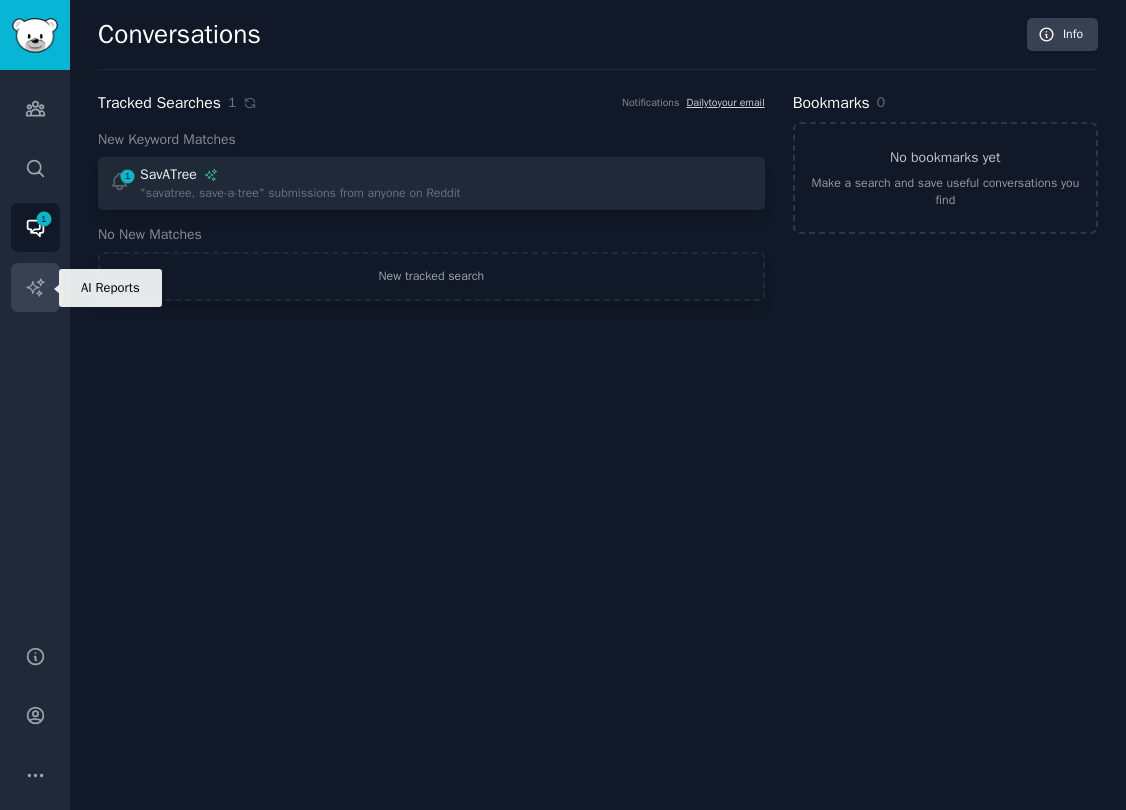 click 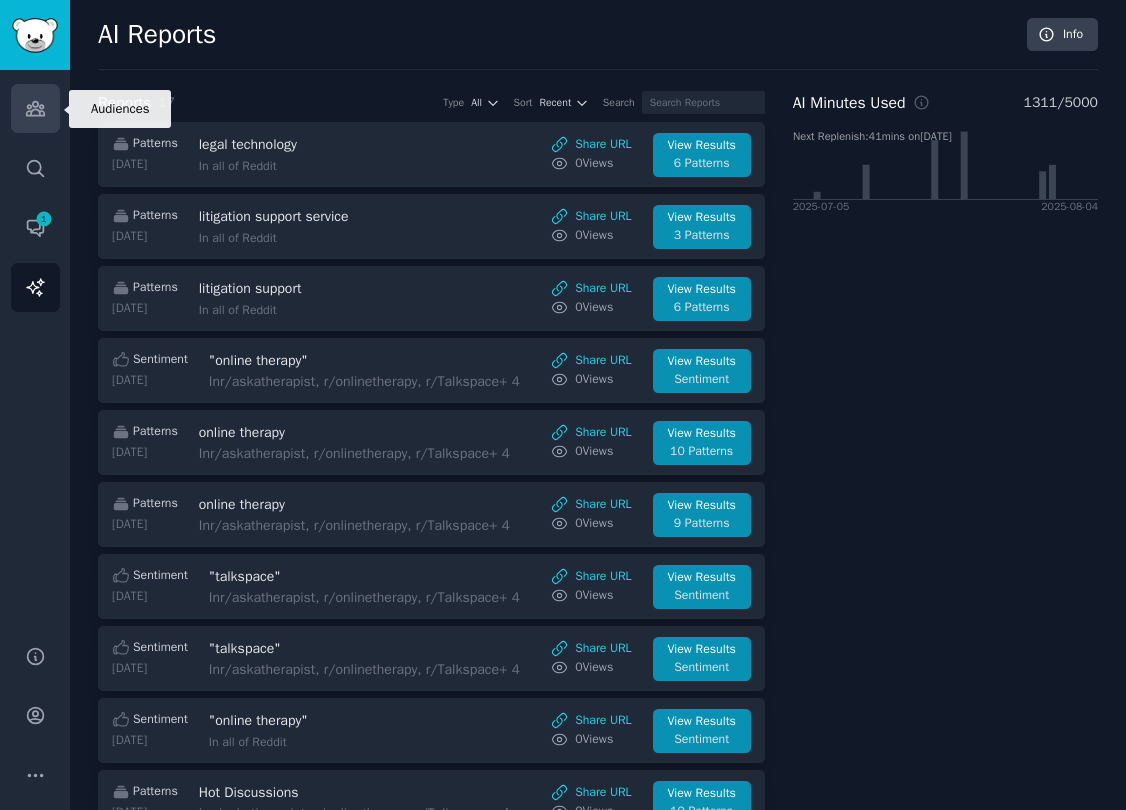 click on "Audiences" at bounding box center (35, 108) 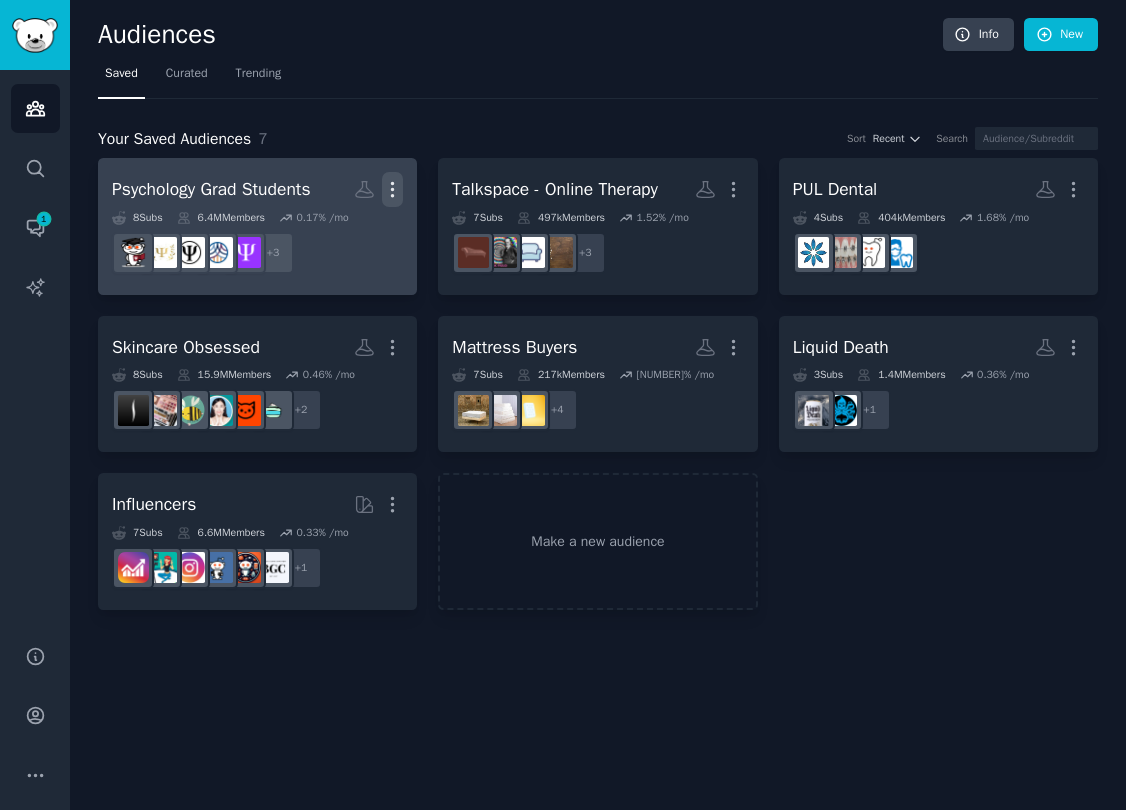 click 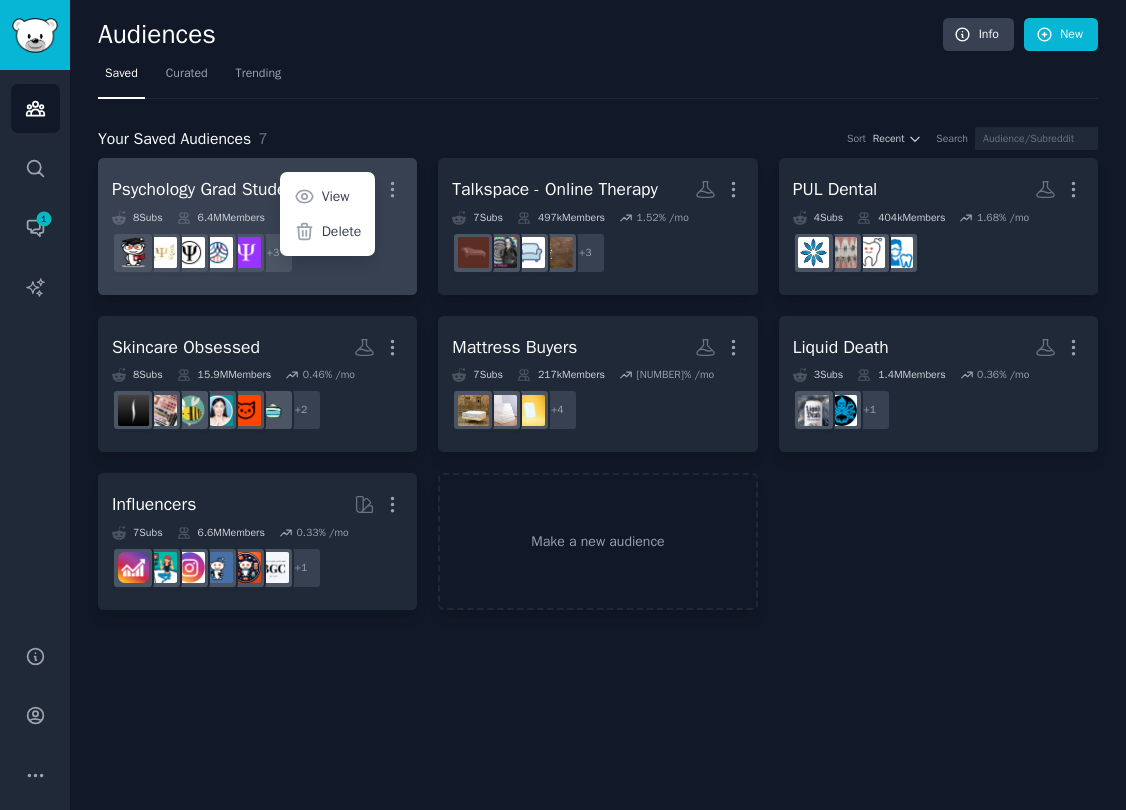 click on "Psychology Grad Students" at bounding box center (211, 189) 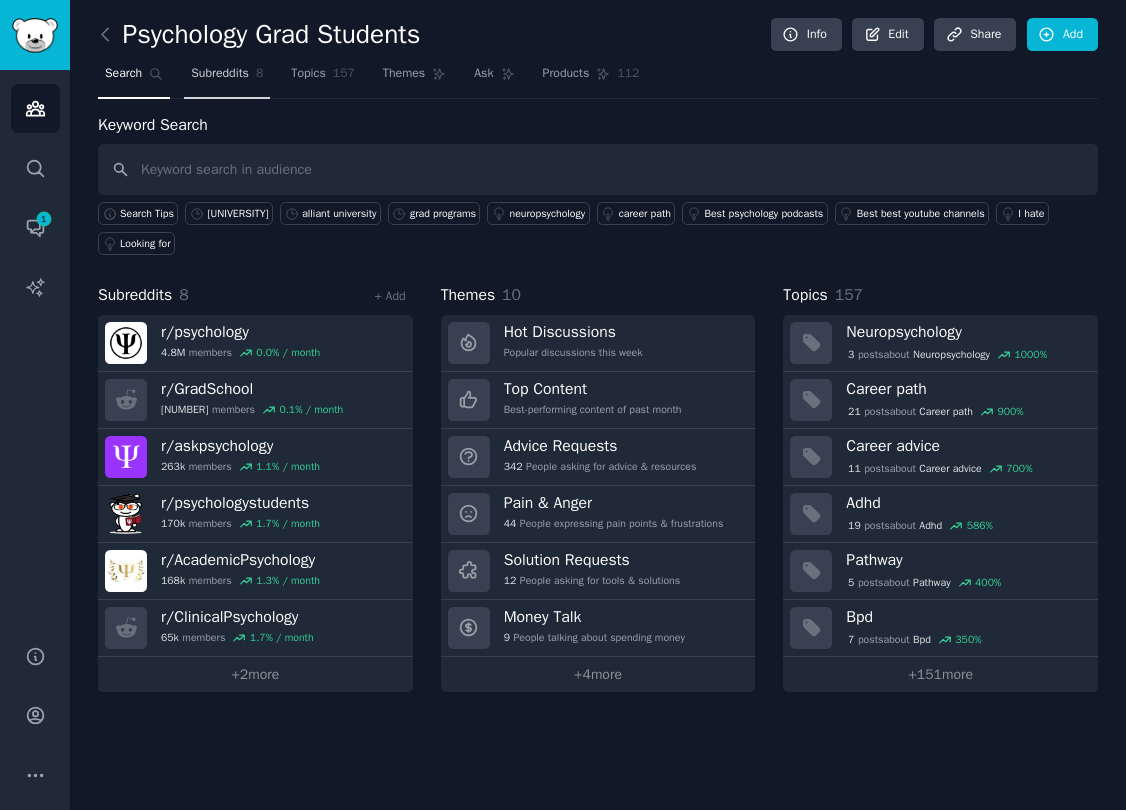 click on "Subreddits" at bounding box center (220, 74) 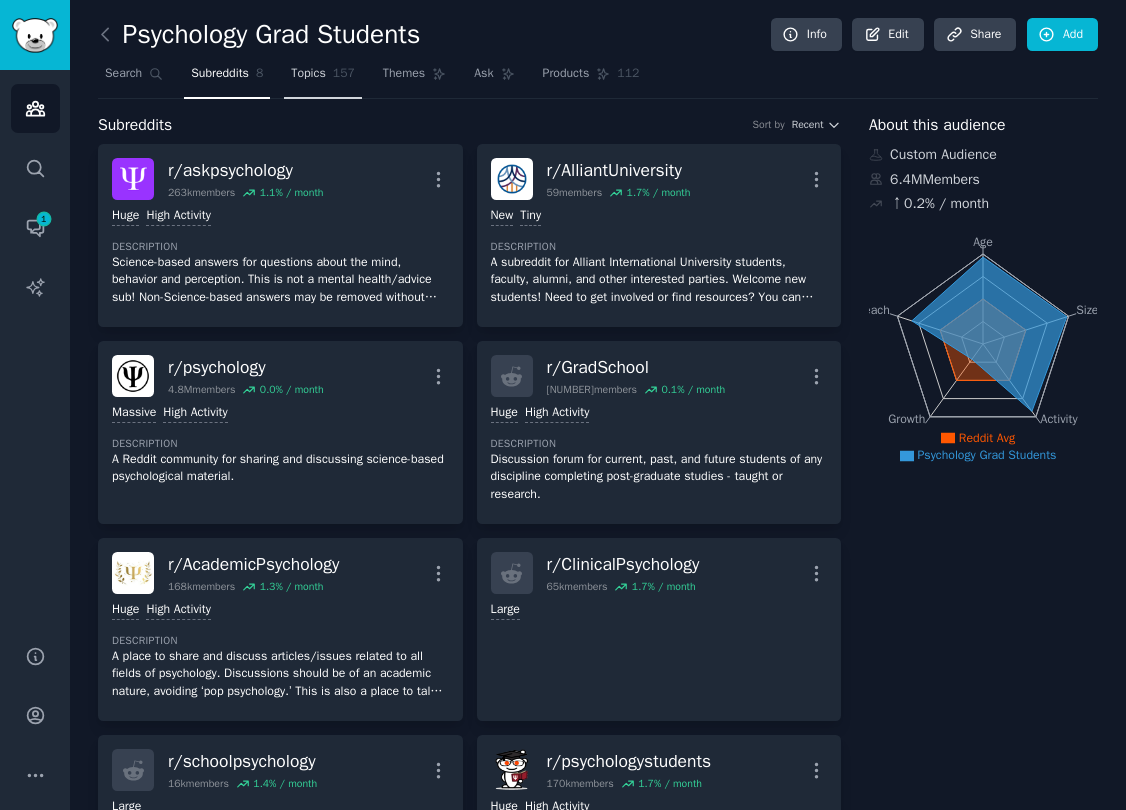 click on "Topics 157" at bounding box center (323, 78) 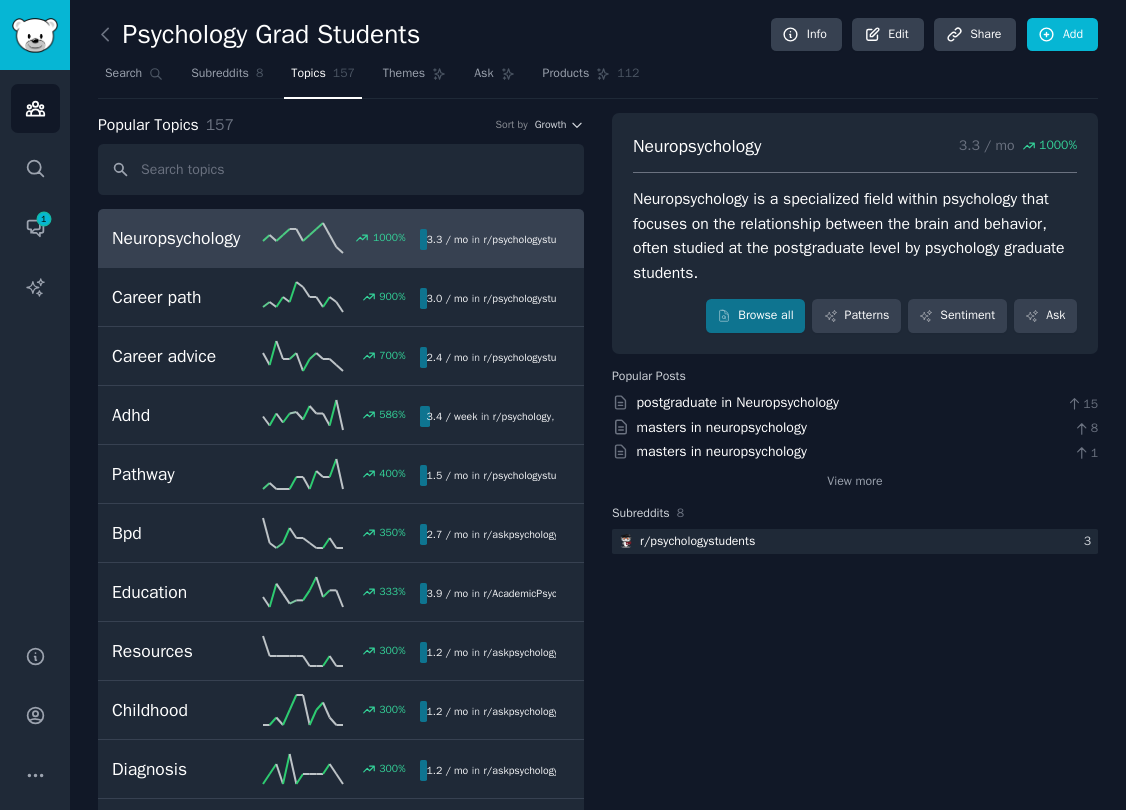 click at bounding box center (341, 169) 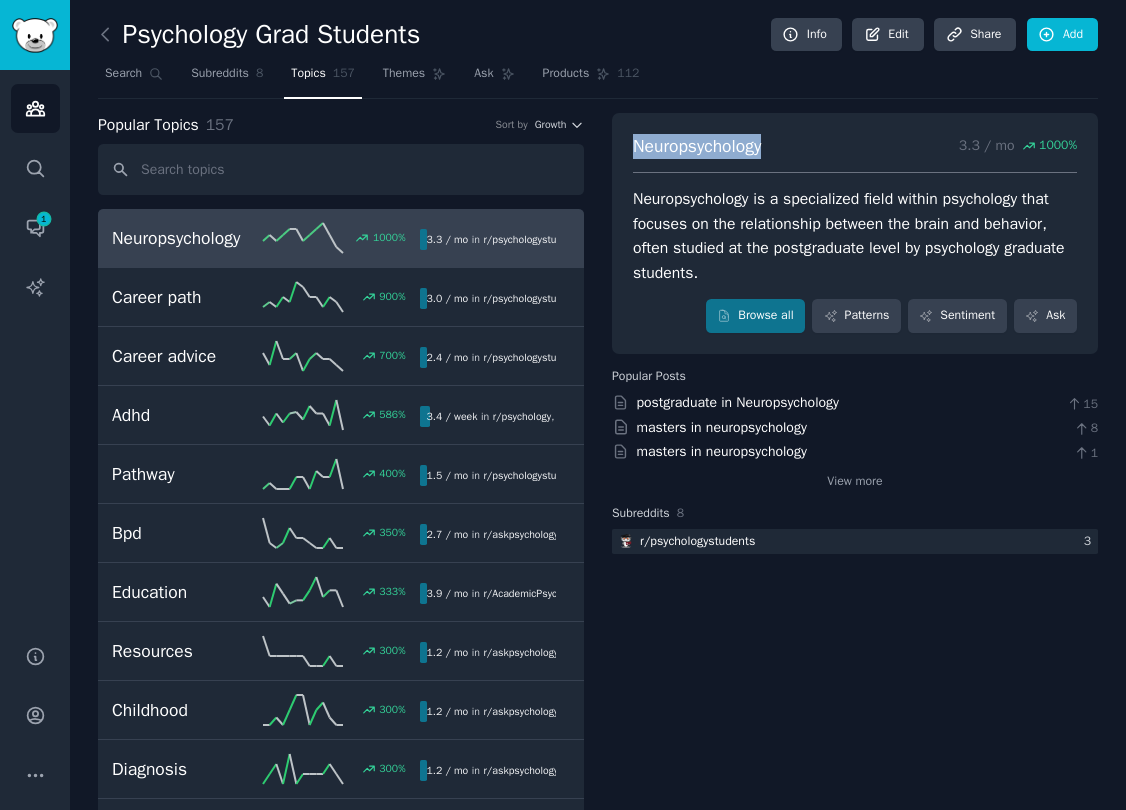 click on "Neuropsychology" at bounding box center (697, 146) 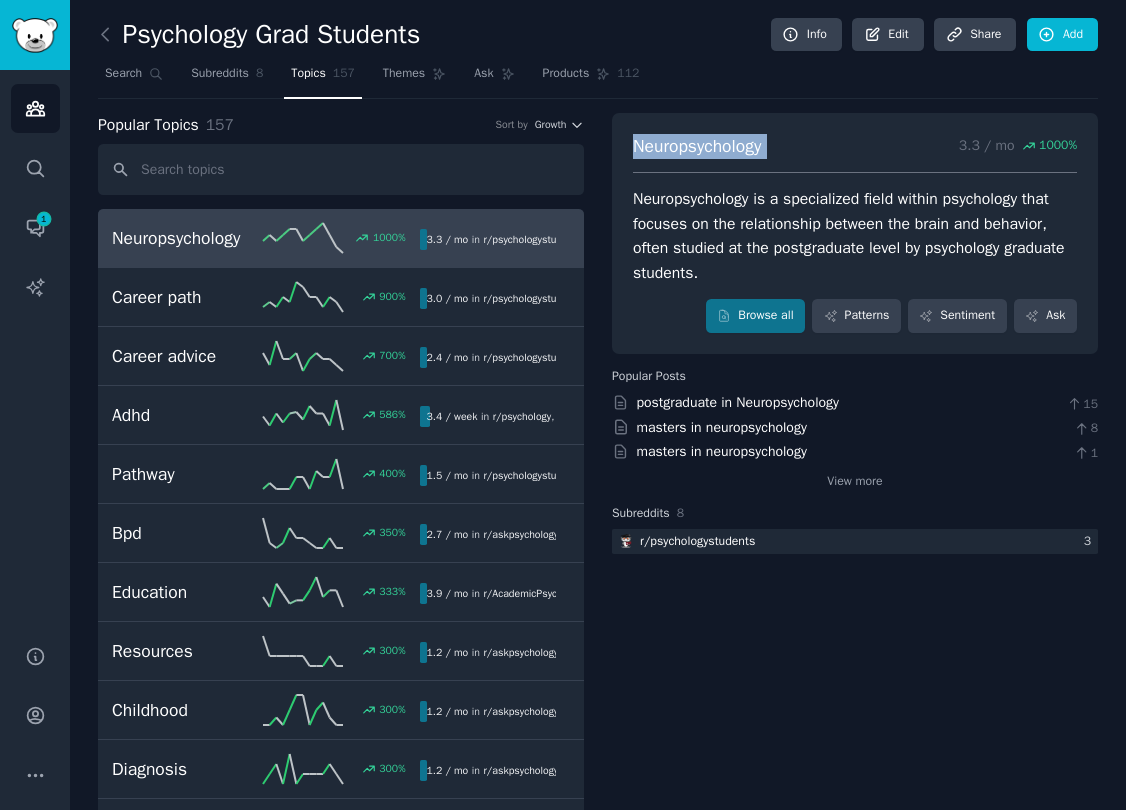 click on "Neuropsychology" at bounding box center [697, 146] 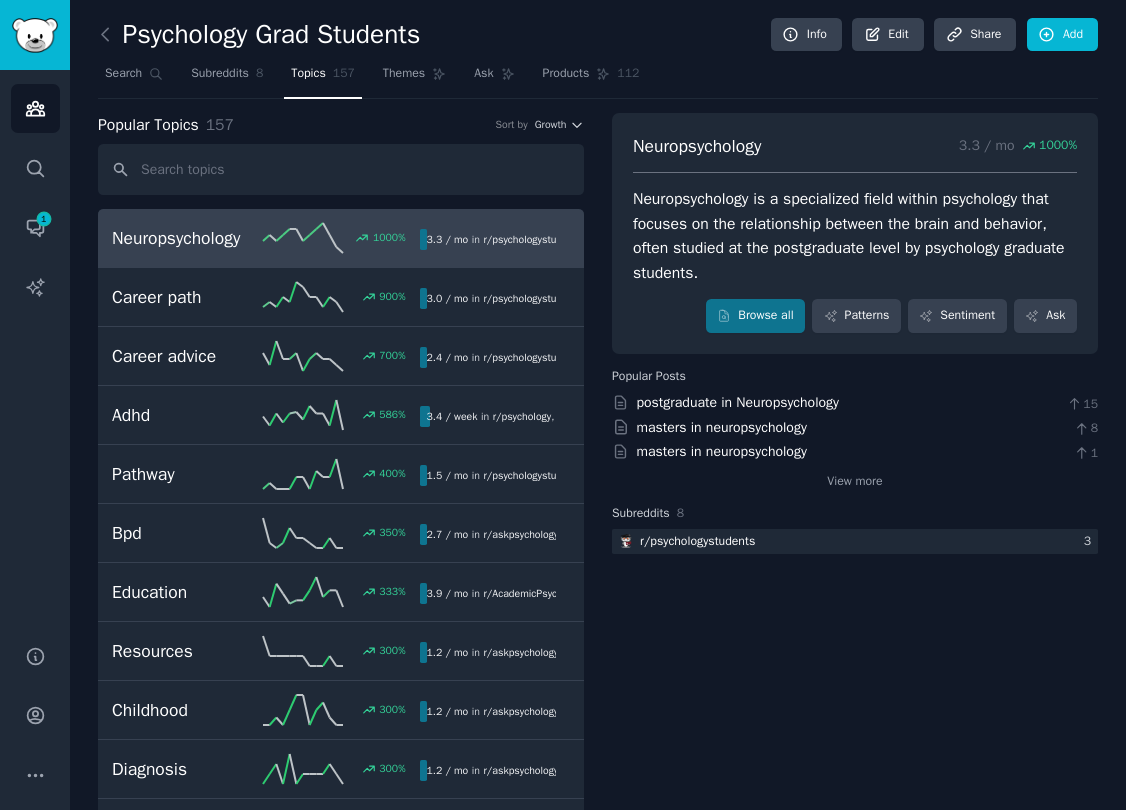click on "Neuropsychology is a specialized field within psychology that focuses on the relationship between the brain and behavior, often studied at the postgraduate level by psychology graduate students." at bounding box center [855, 236] 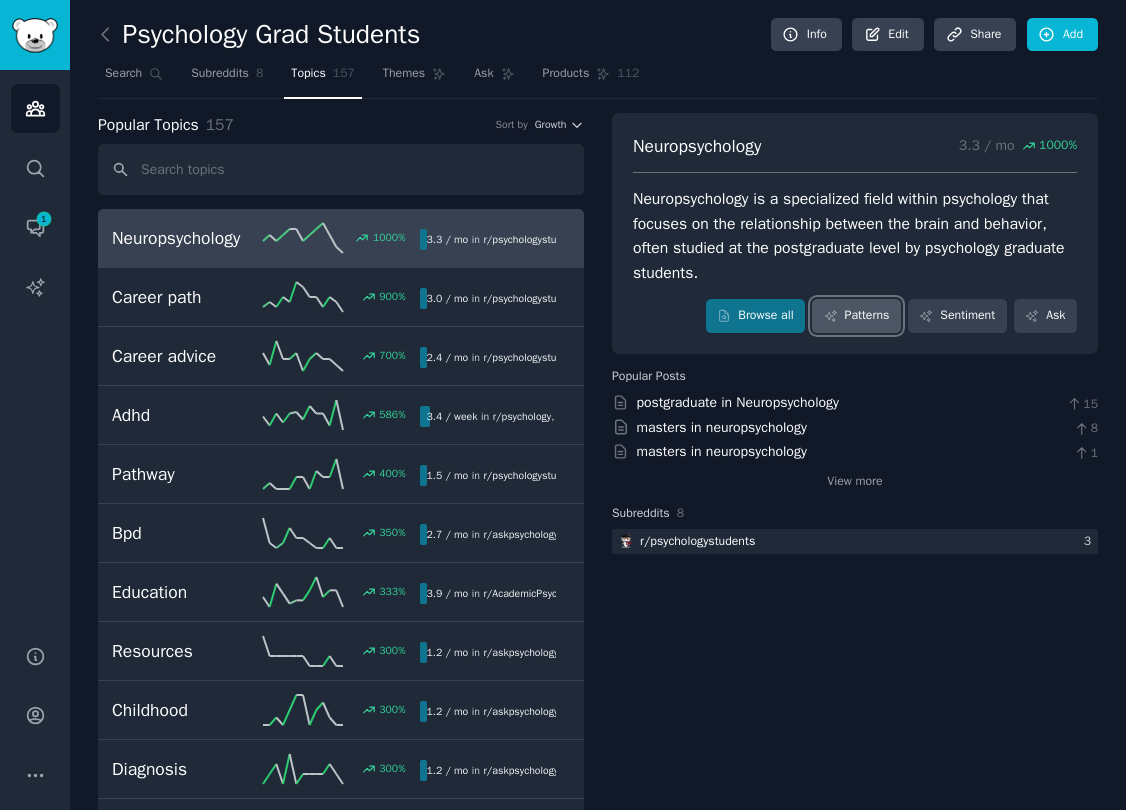click on "Patterns" at bounding box center (856, 316) 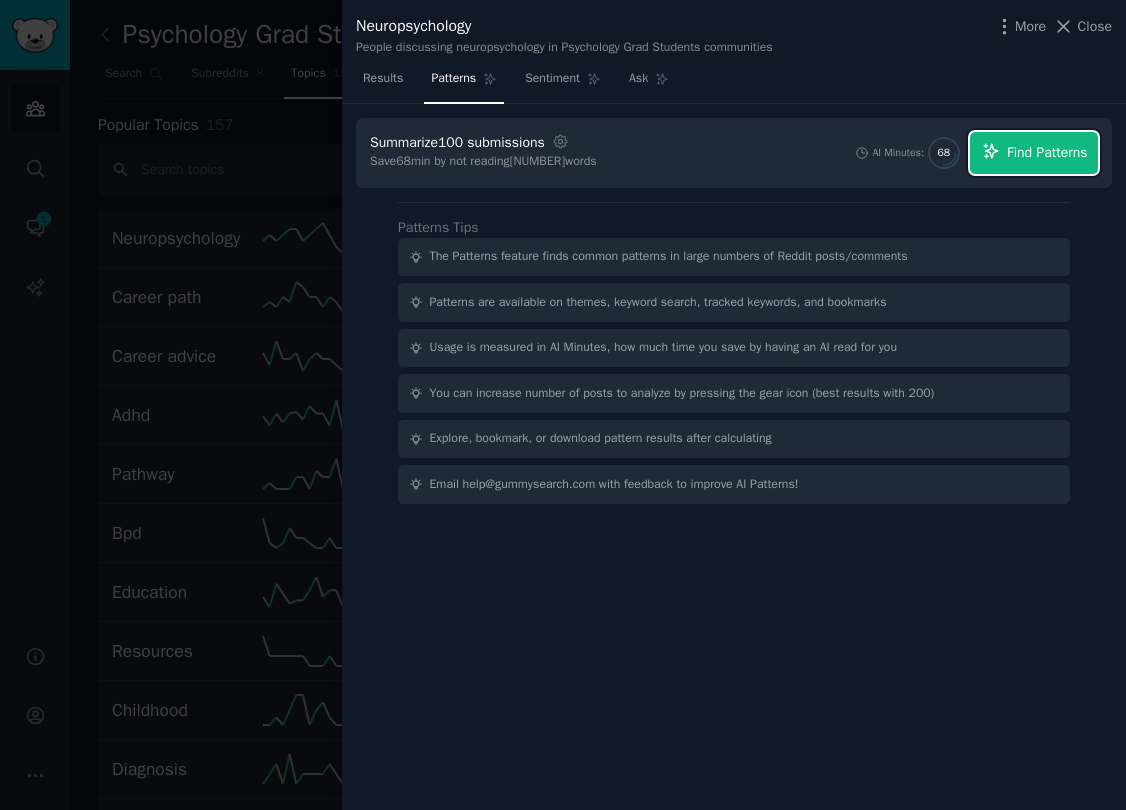 click on "Find Patterns" at bounding box center [1047, 152] 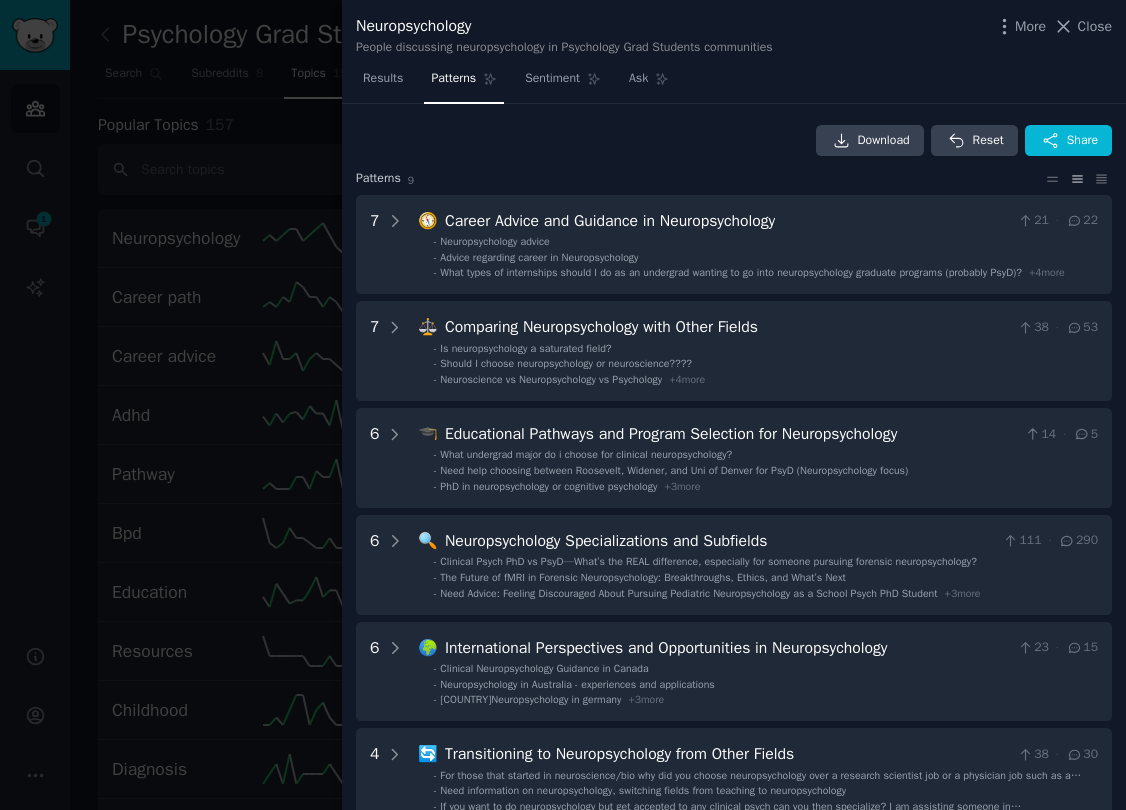 click at bounding box center (563, 405) 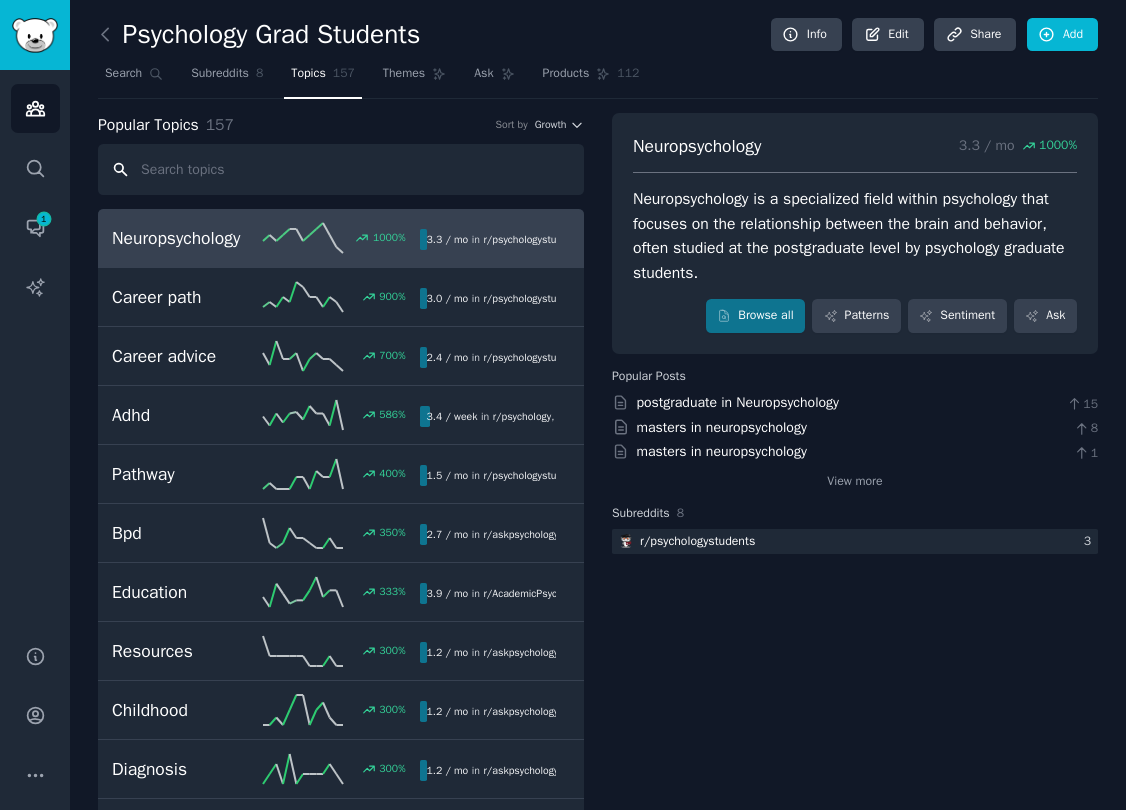 click at bounding box center [341, 169] 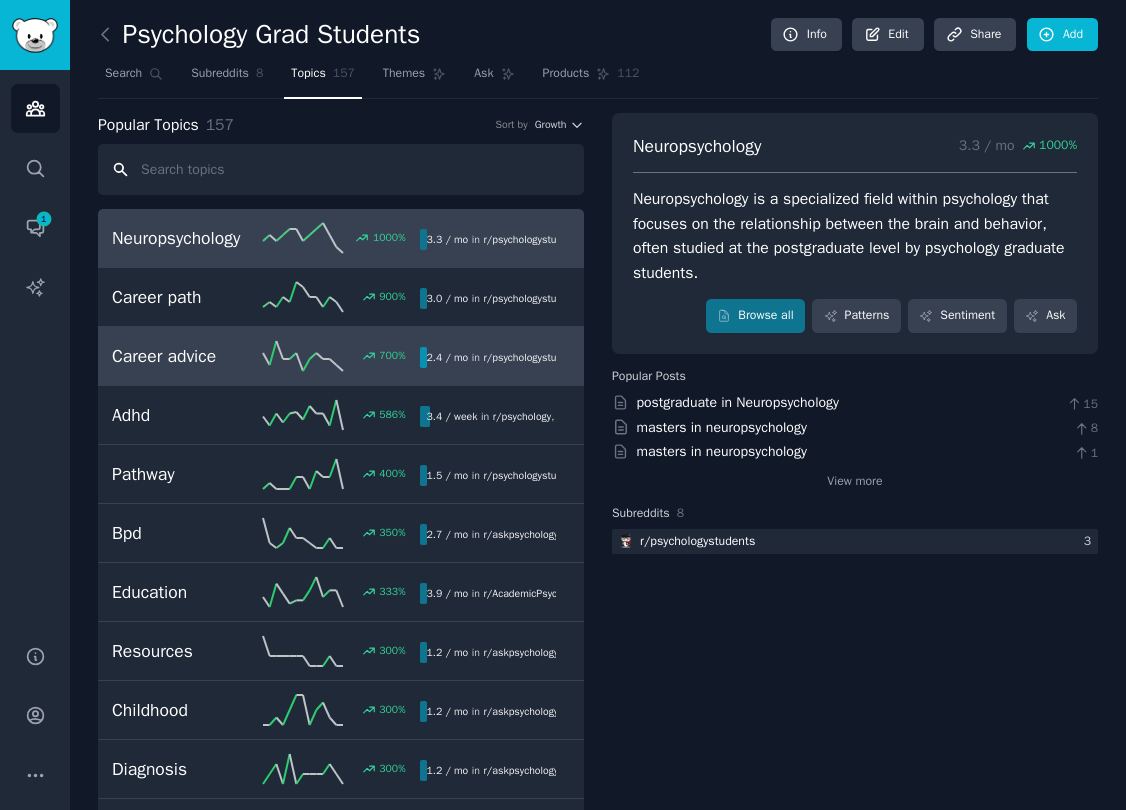 scroll, scrollTop: 0, scrollLeft: 0, axis: both 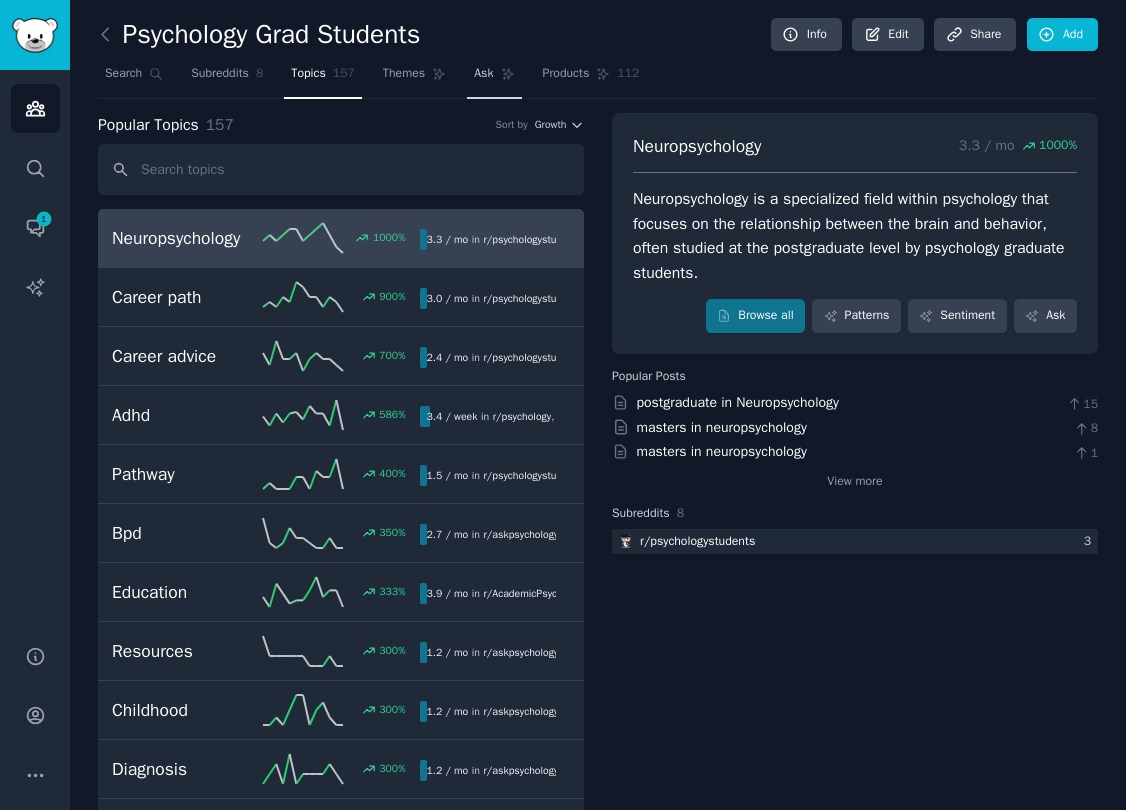 click on "Ask" at bounding box center [483, 74] 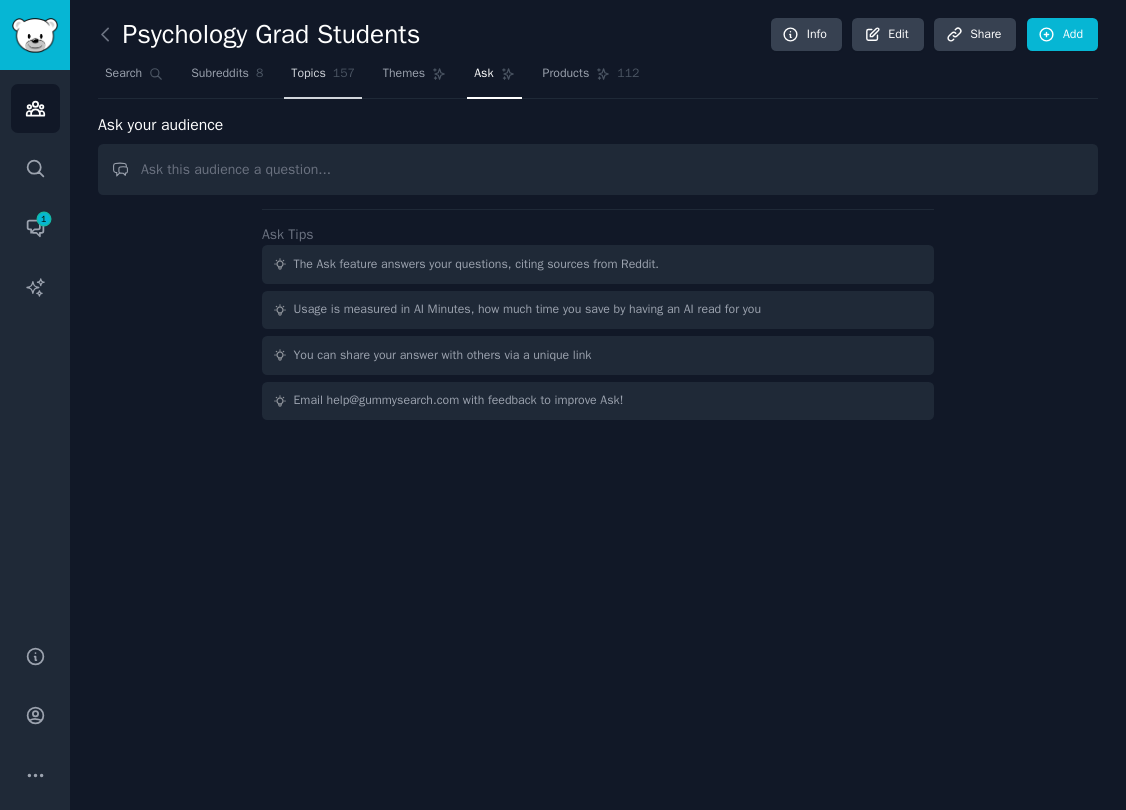 click on "Topics" at bounding box center (308, 74) 